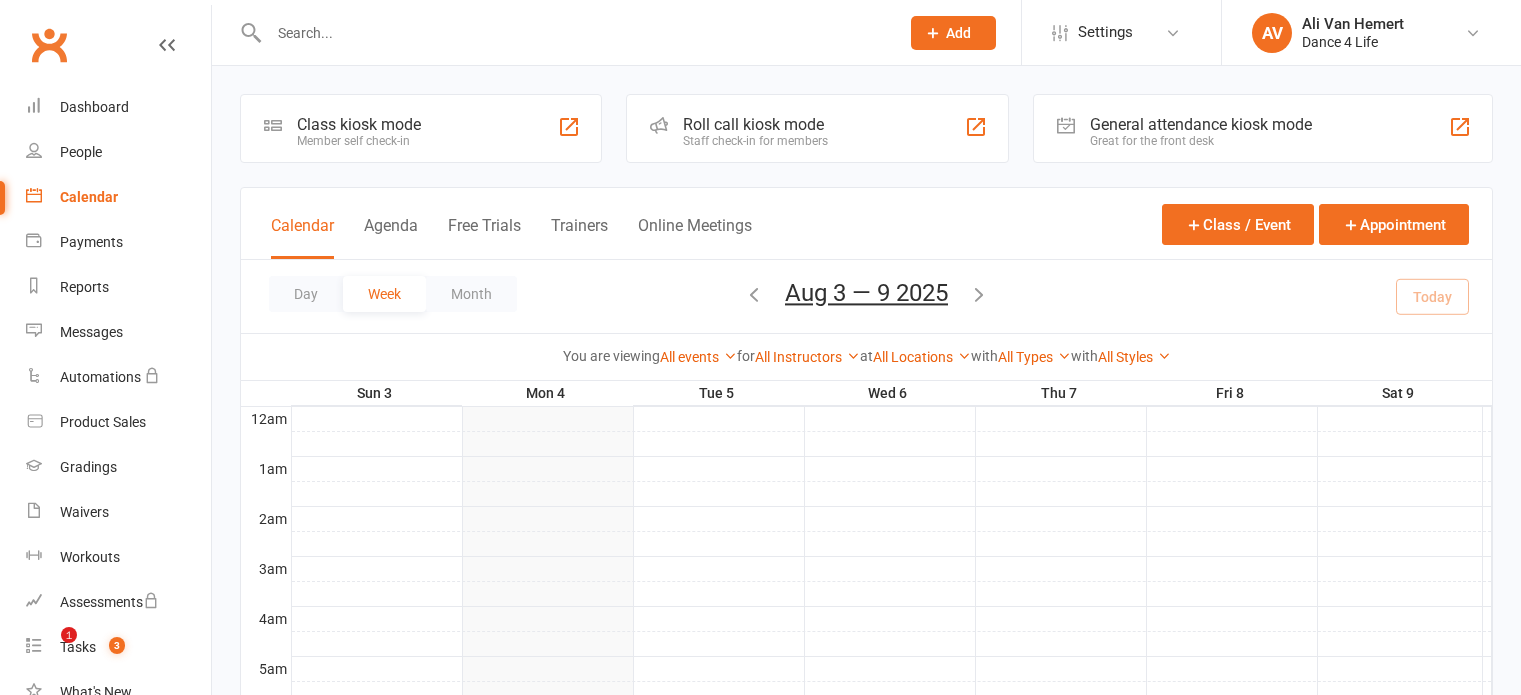 scroll, scrollTop: 900, scrollLeft: 0, axis: vertical 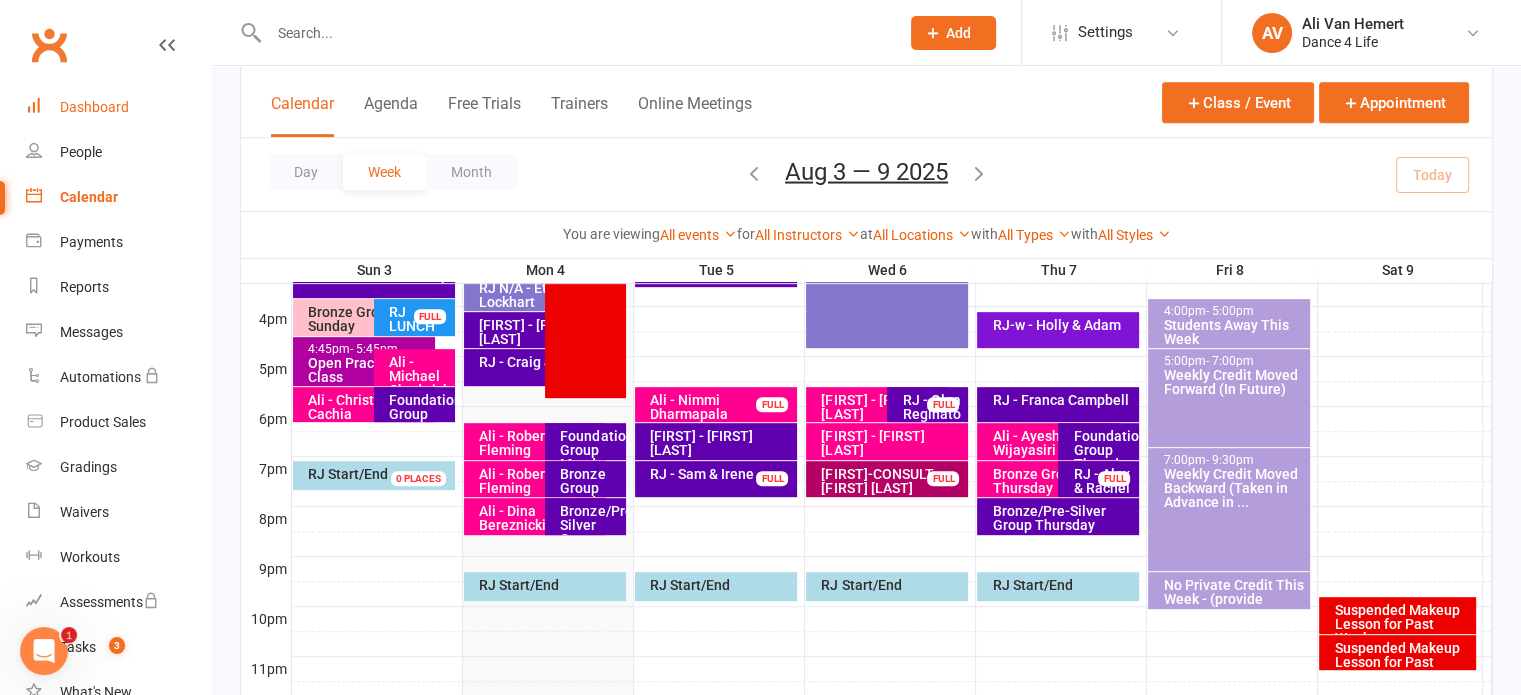 click on "Dashboard" at bounding box center [118, 107] 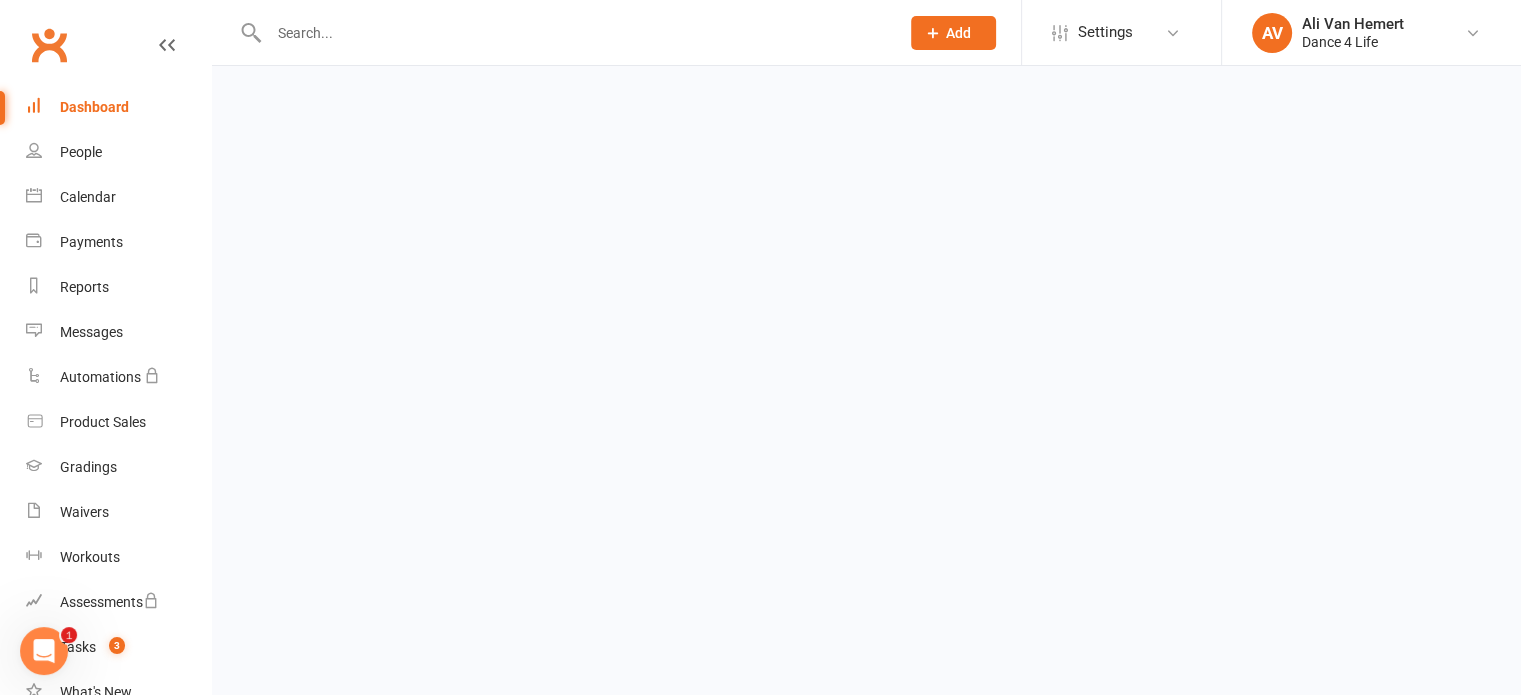 scroll, scrollTop: 0, scrollLeft: 0, axis: both 